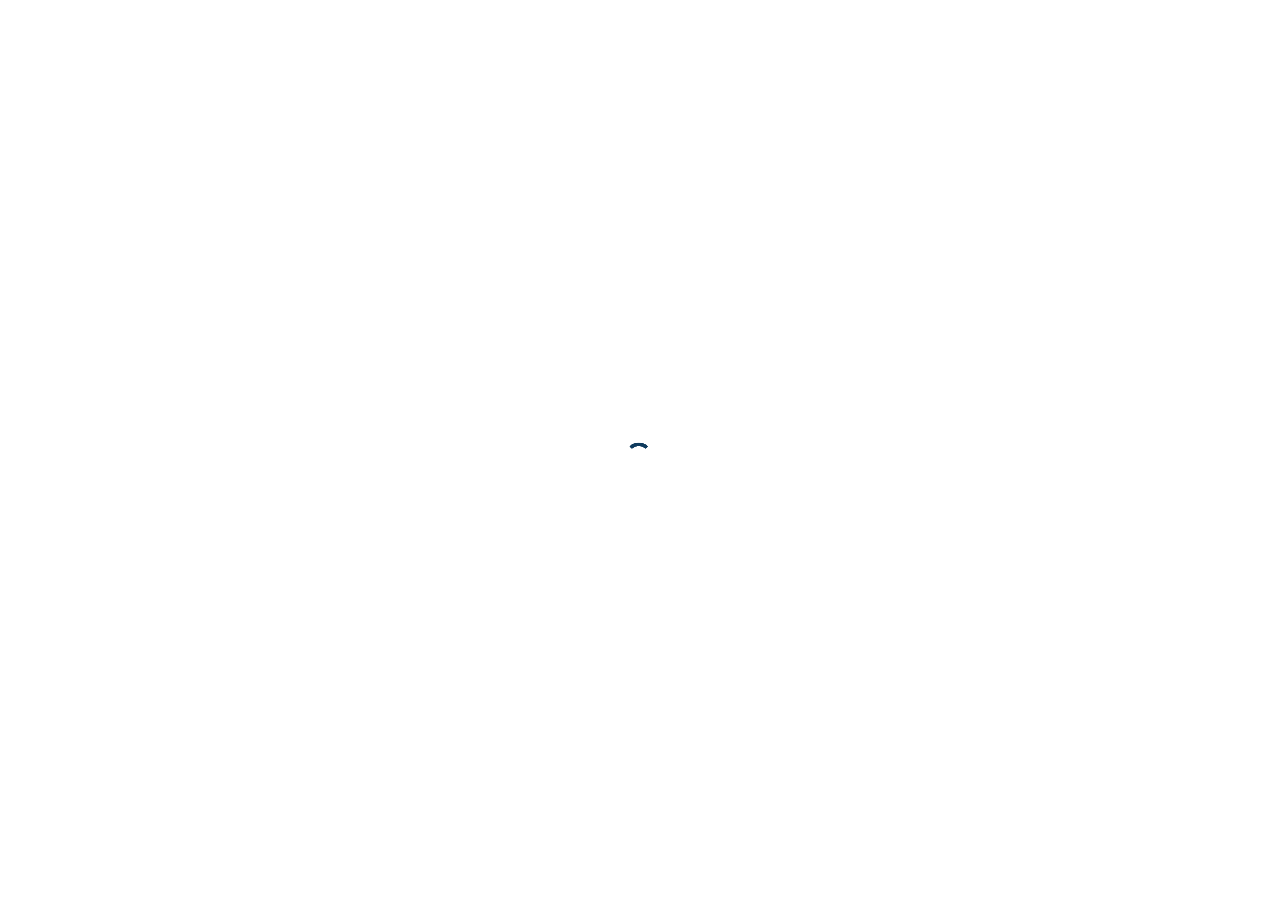 scroll, scrollTop: 0, scrollLeft: 0, axis: both 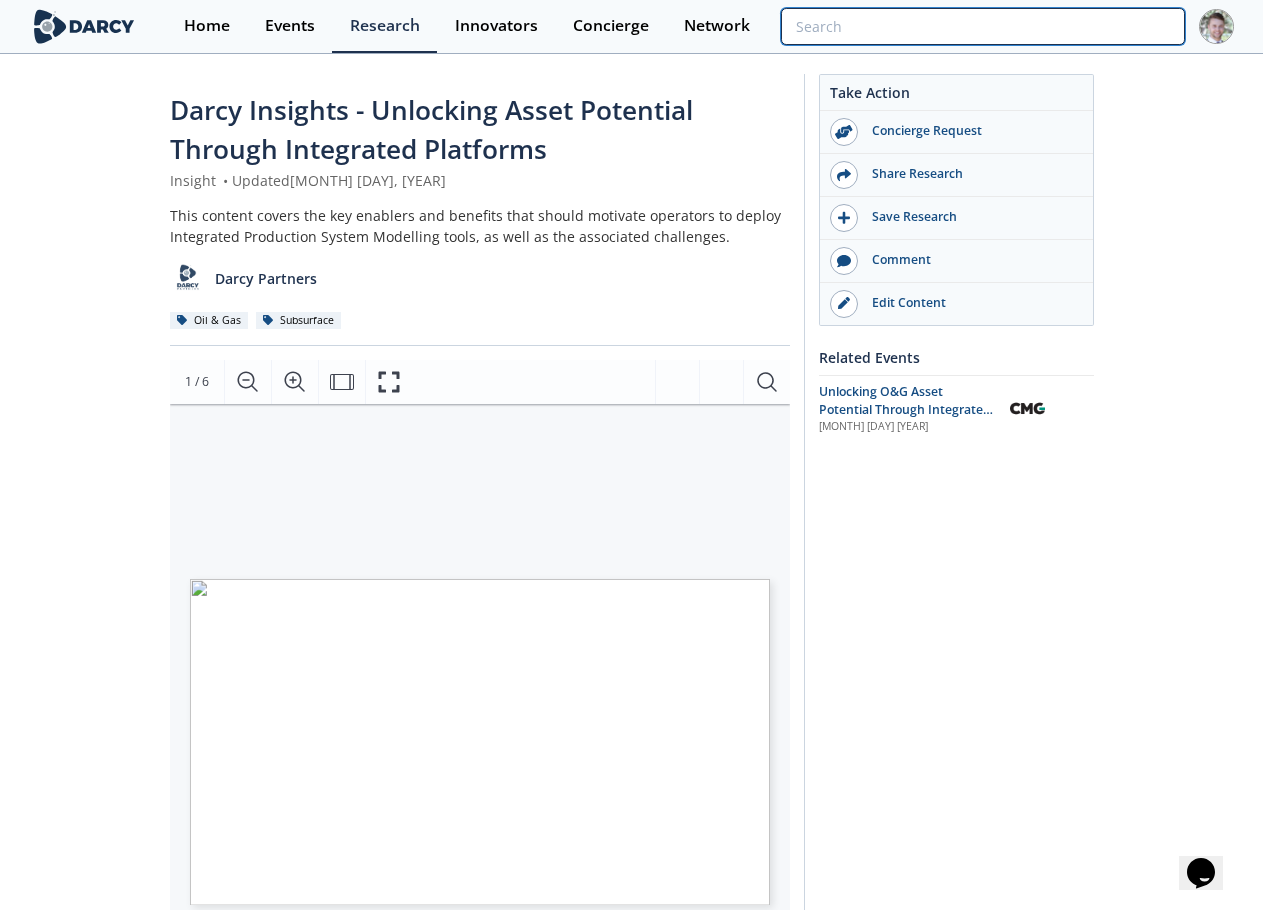 click at bounding box center [982, 26] 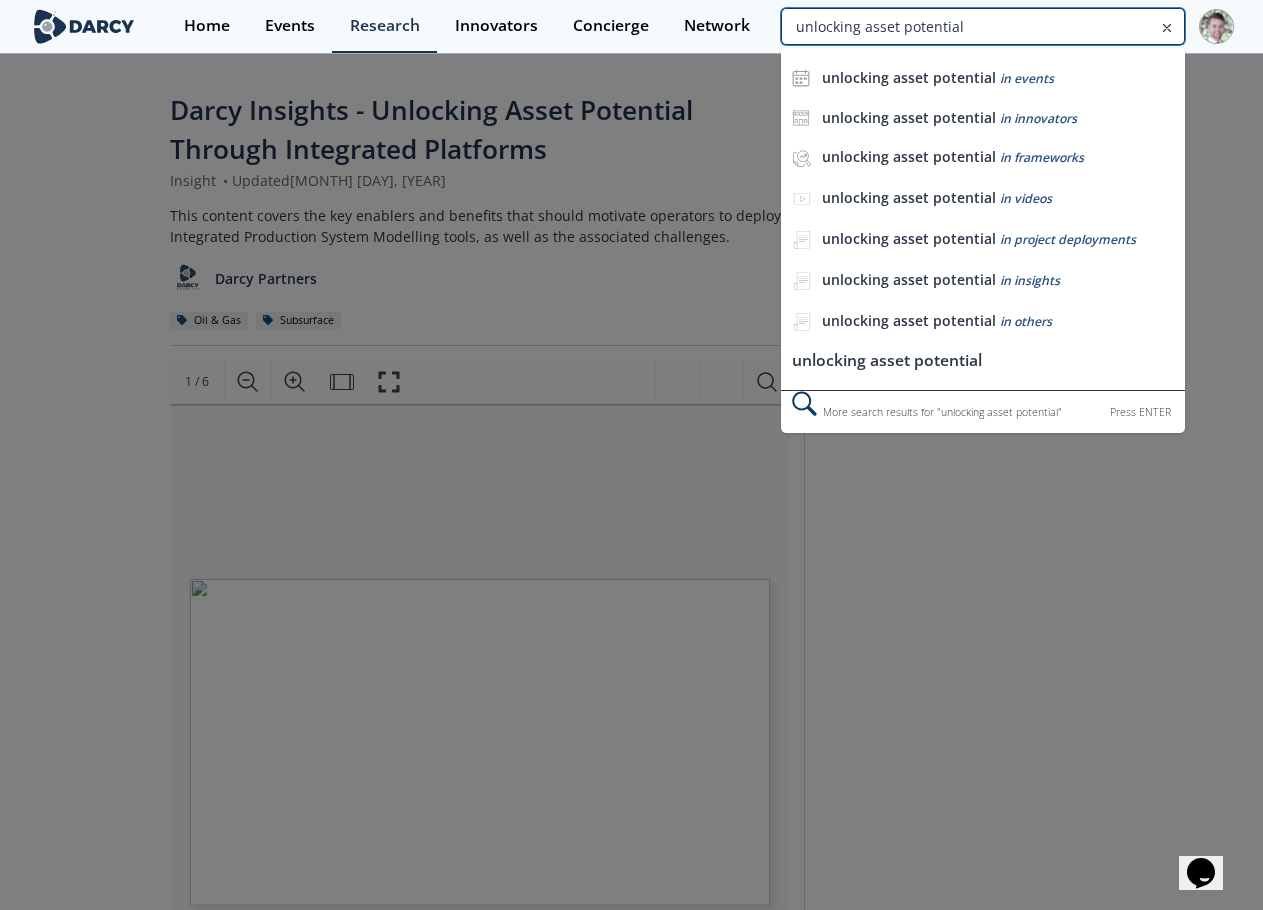 type on "unlocking asset potential" 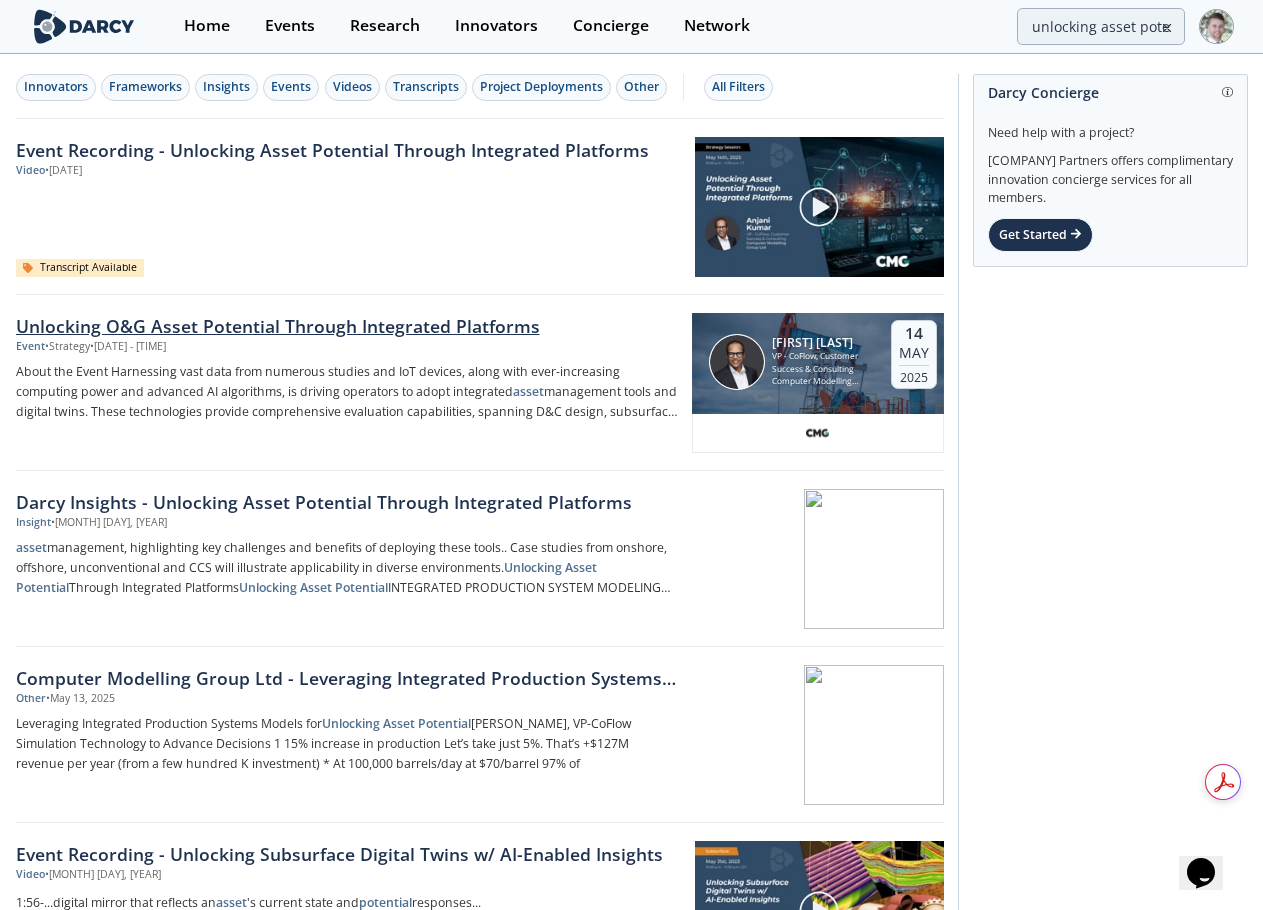 click on "Unlocking O&G Asset Potential Through Integrated Platforms" at bounding box center [347, 326] 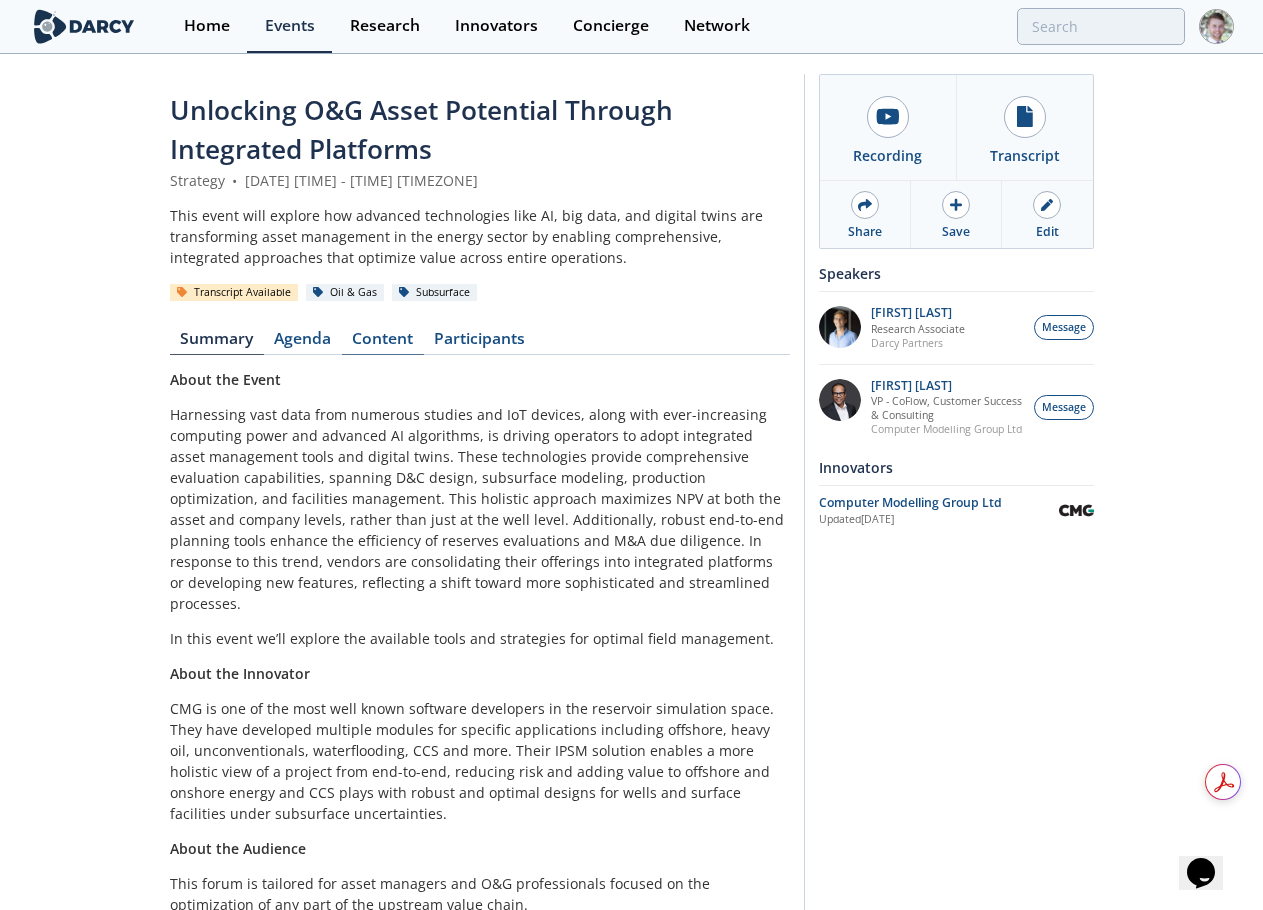 click on "Content" at bounding box center [383, 343] 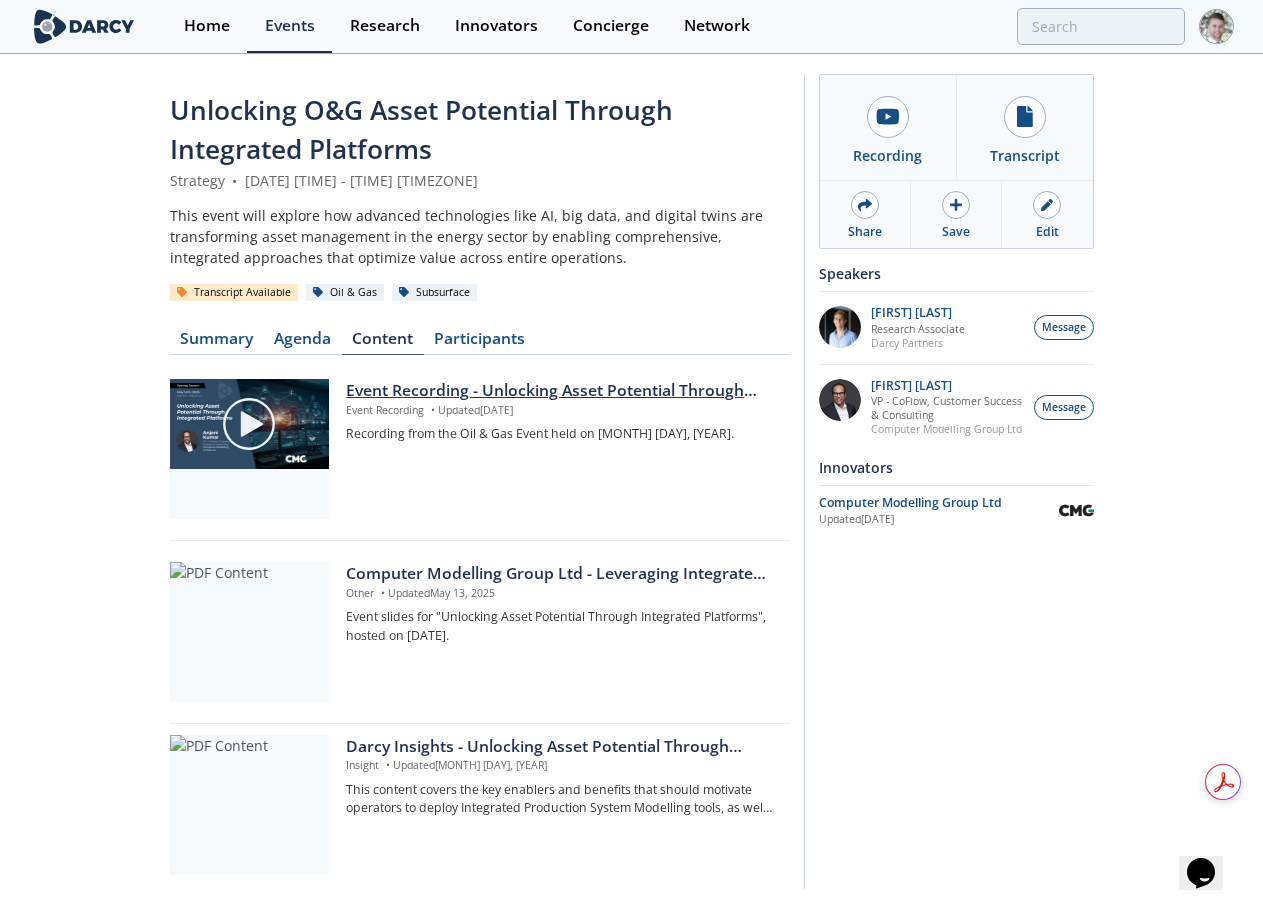 click on "Event Recording - Unlocking Asset Potential Through Integrated Platforms" at bounding box center (560, 391) 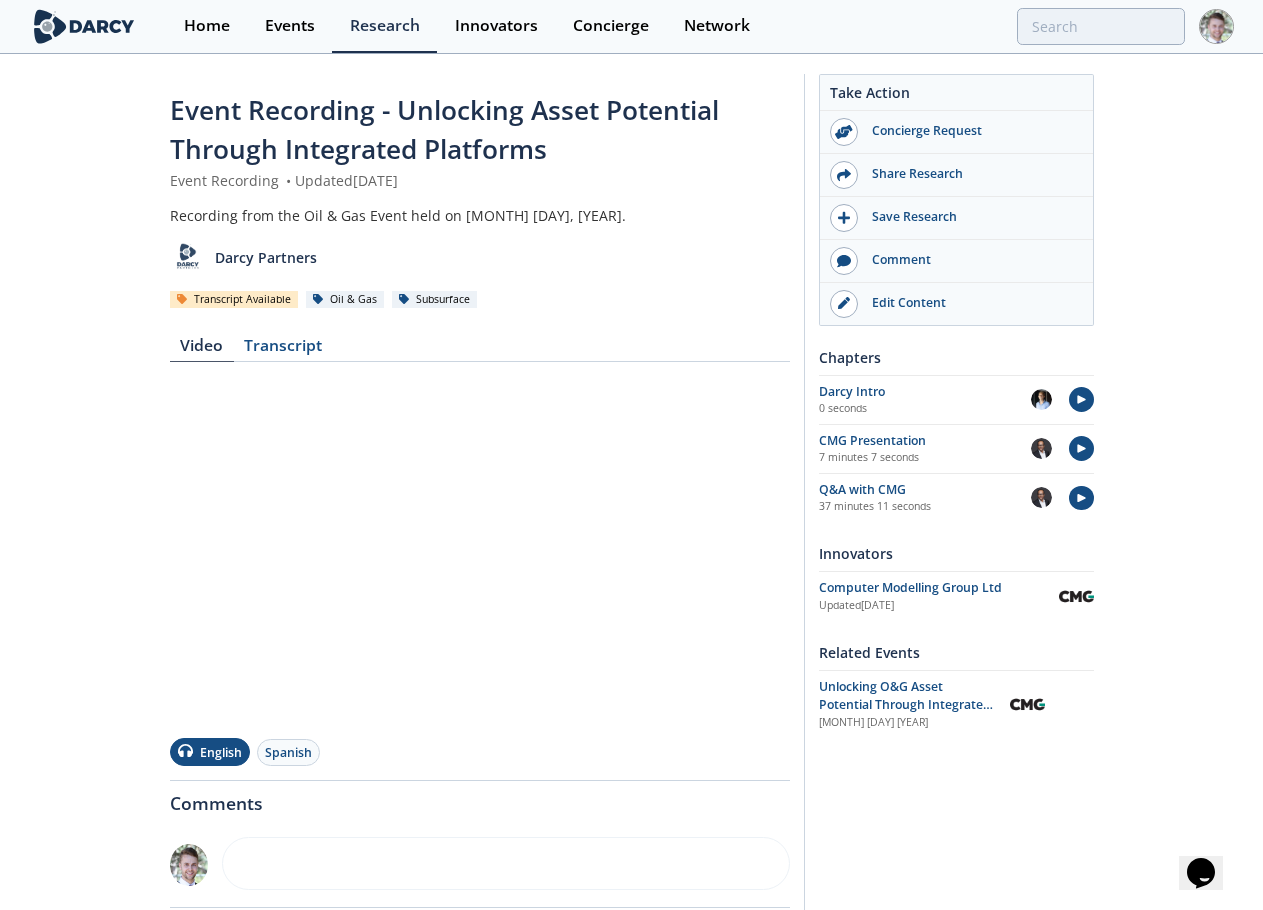 click on "Event Recording - Unlocking Asset Potential Through Integrated Platforms" at bounding box center [480, 130] 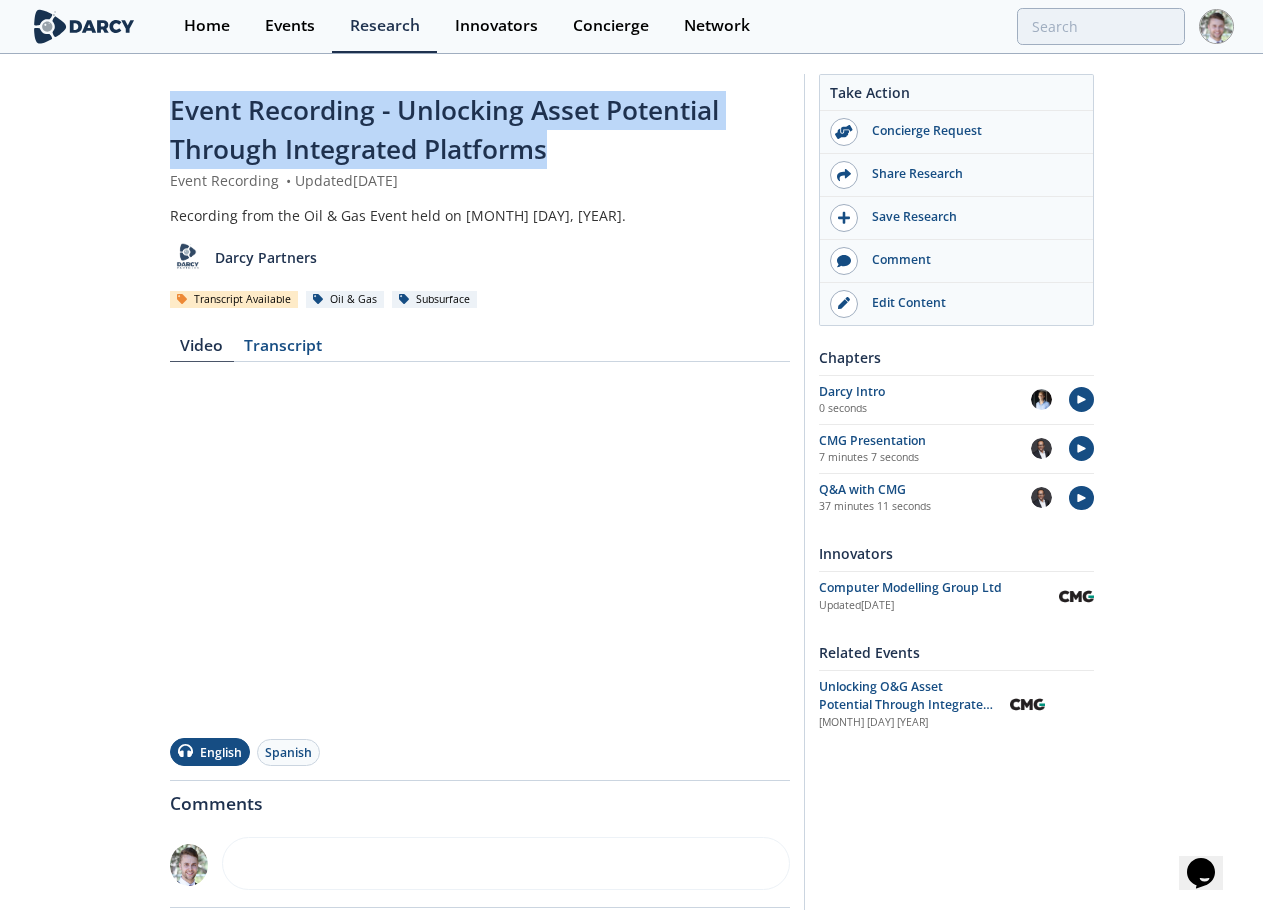 drag, startPoint x: 575, startPoint y: 146, endPoint x: 104, endPoint y: 118, distance: 471.83154 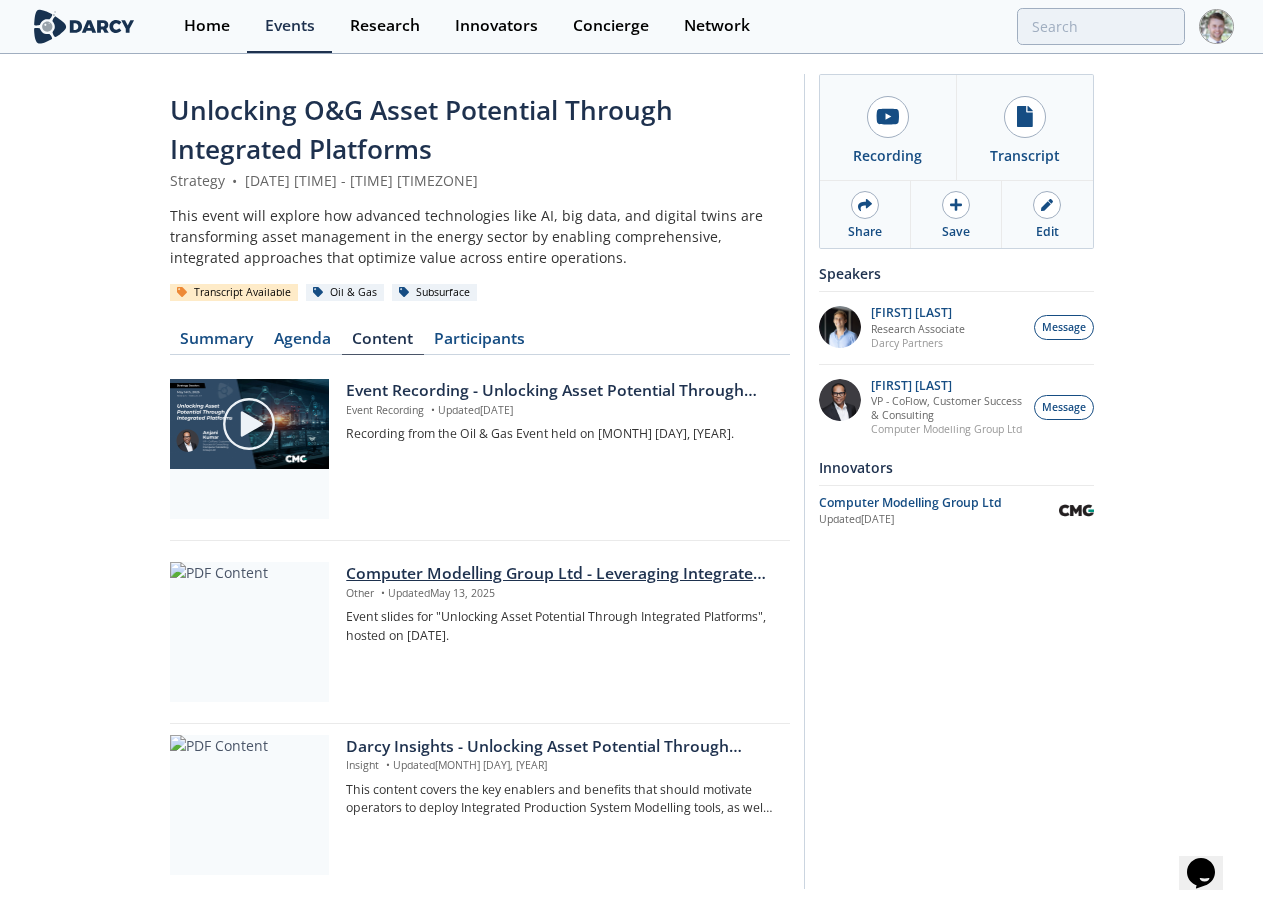 click on "Computer Modelling Group Ltd - Leveraging Integrated Production Systems Models for Maximizing Asset Returns, Managing Risks & Enhancing Margins" at bounding box center (560, 574) 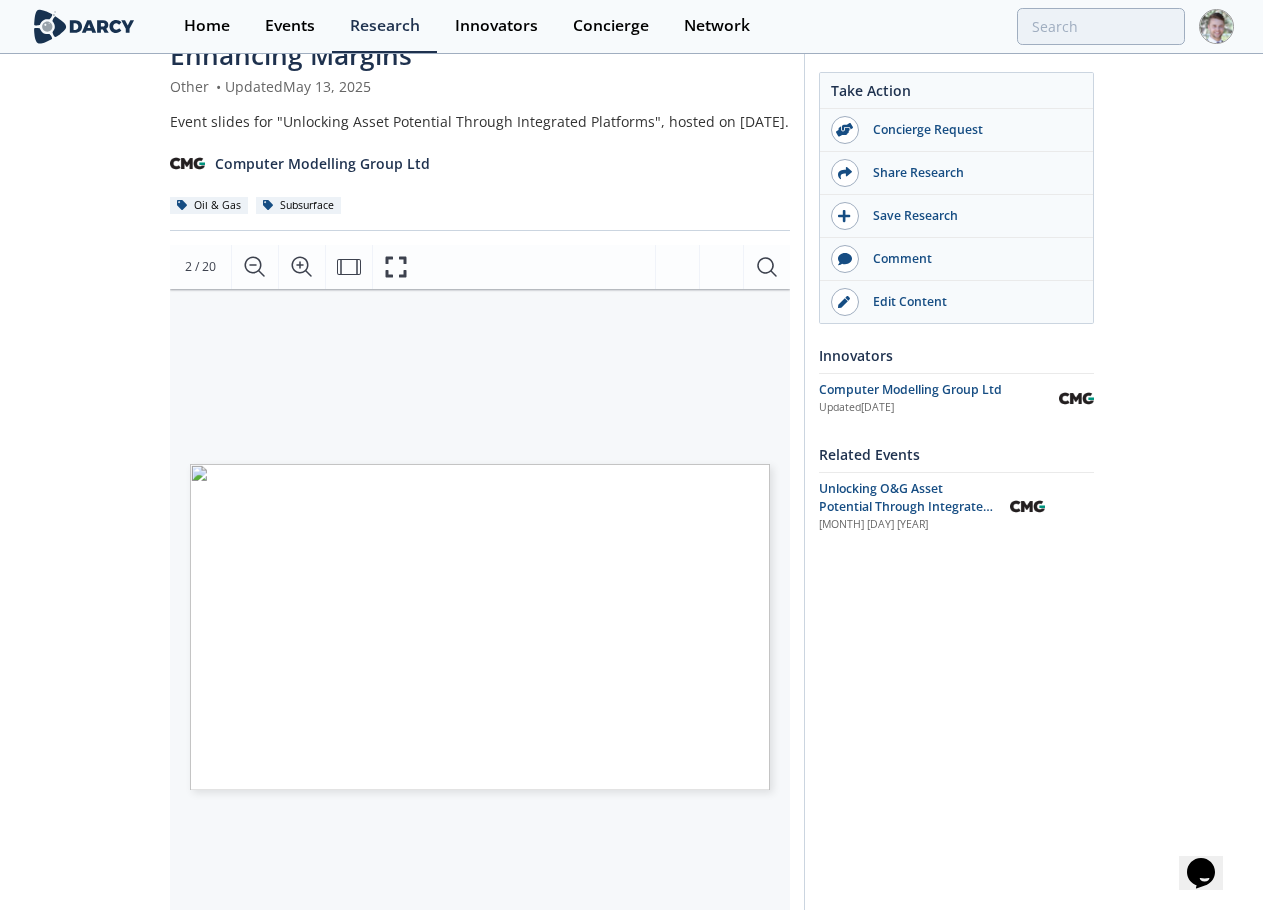 scroll, scrollTop: 200, scrollLeft: 0, axis: vertical 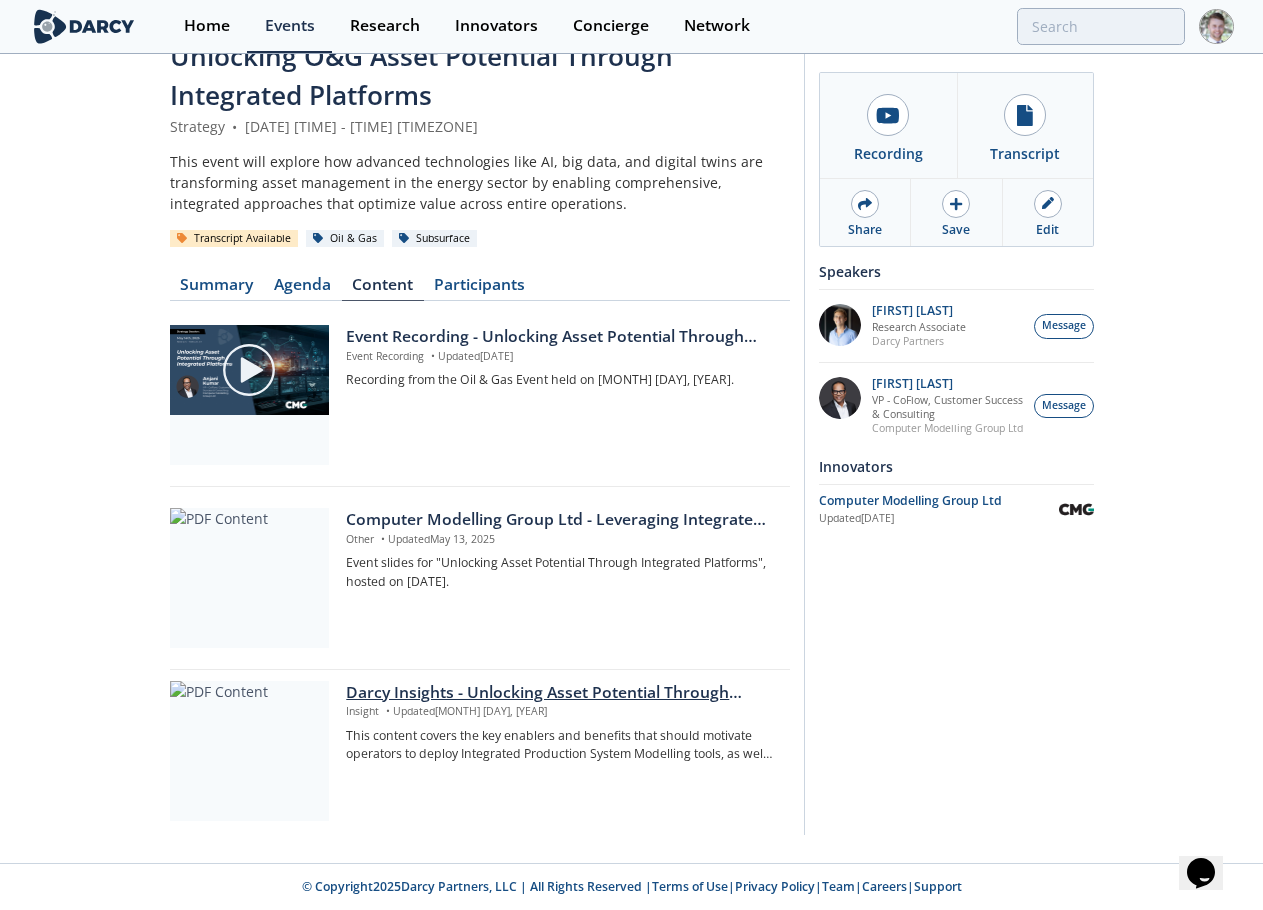 click on "Darcy Insights - Unlocking Asset Potential Through Integrated Platforms" at bounding box center [560, 693] 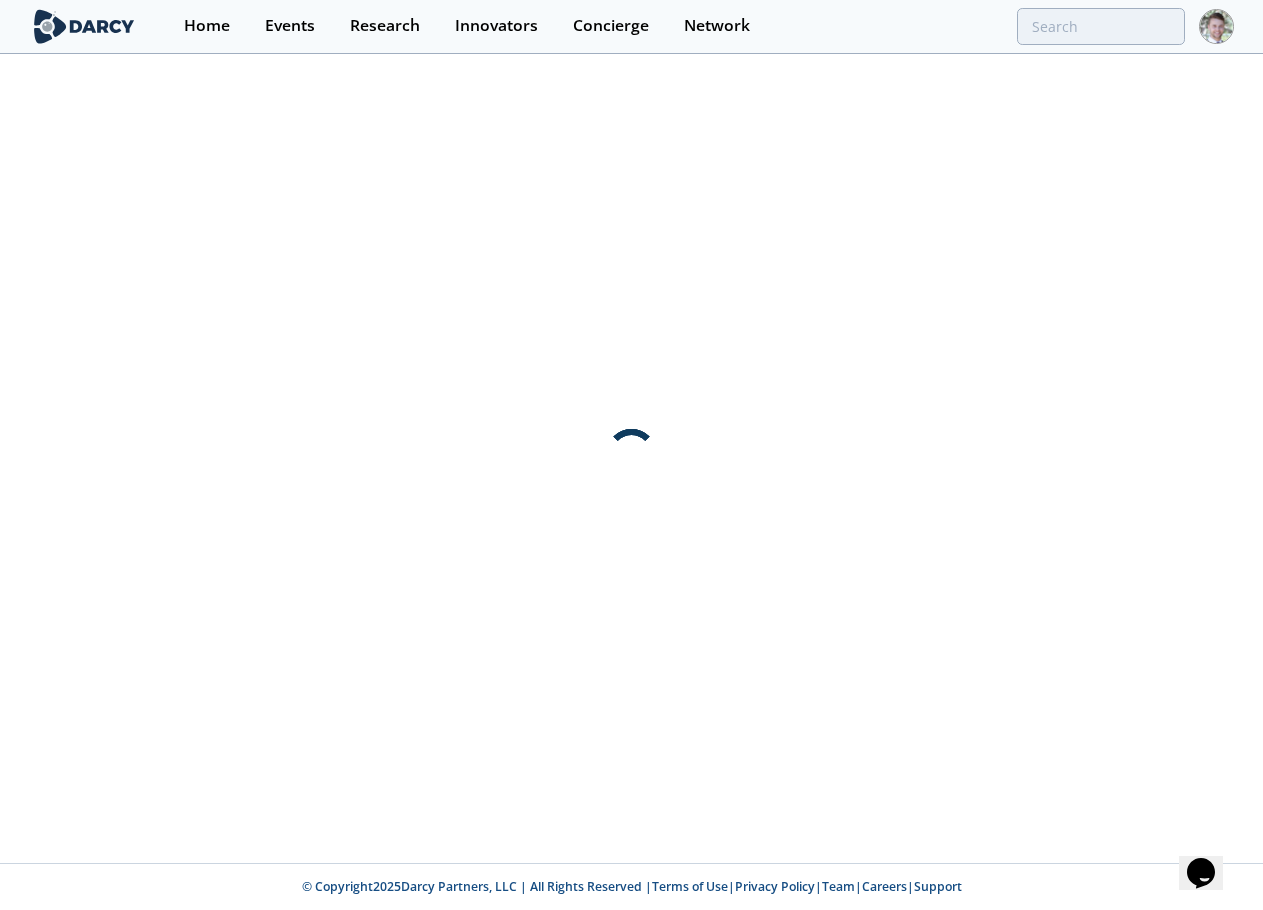 scroll, scrollTop: 0, scrollLeft: 0, axis: both 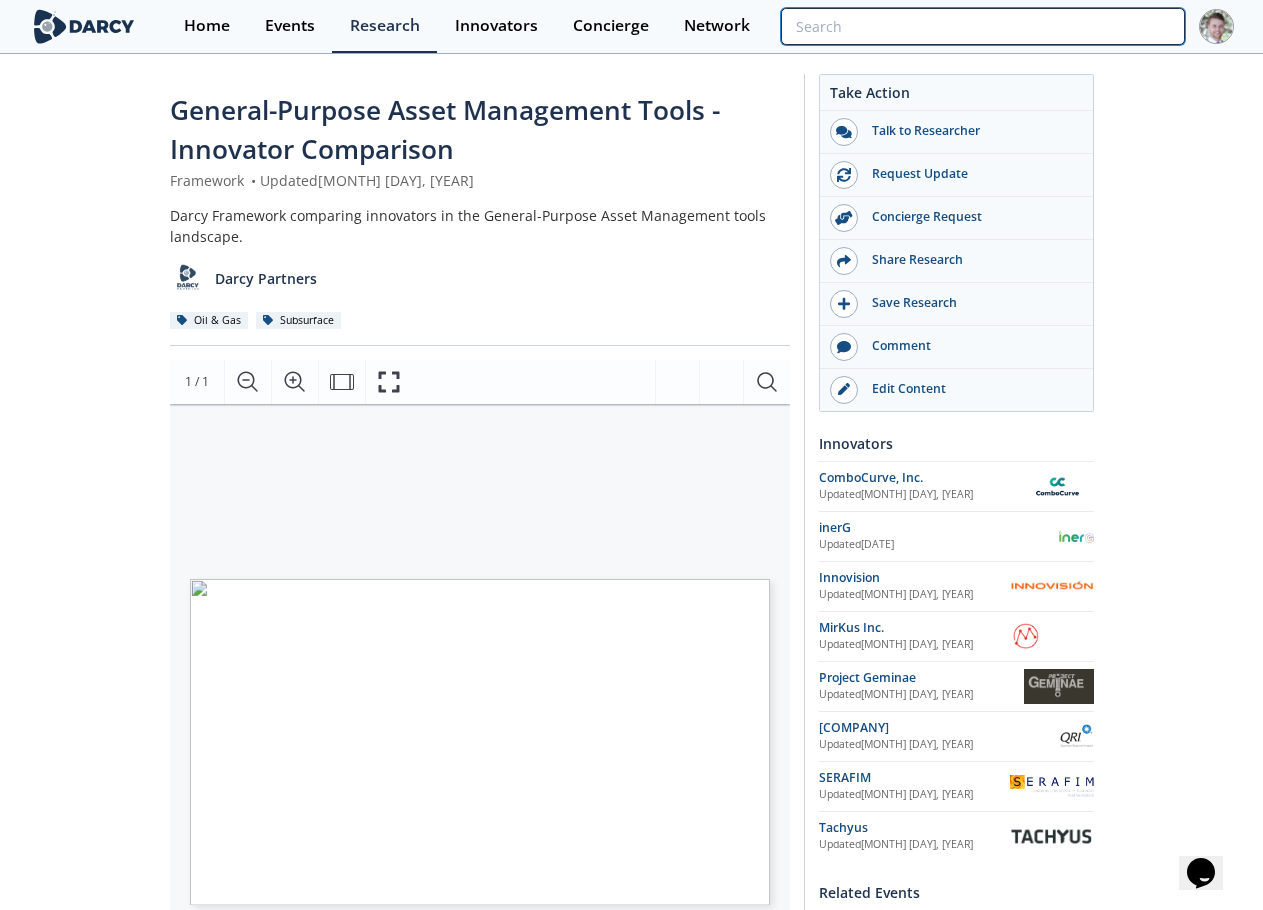 click at bounding box center [982, 26] 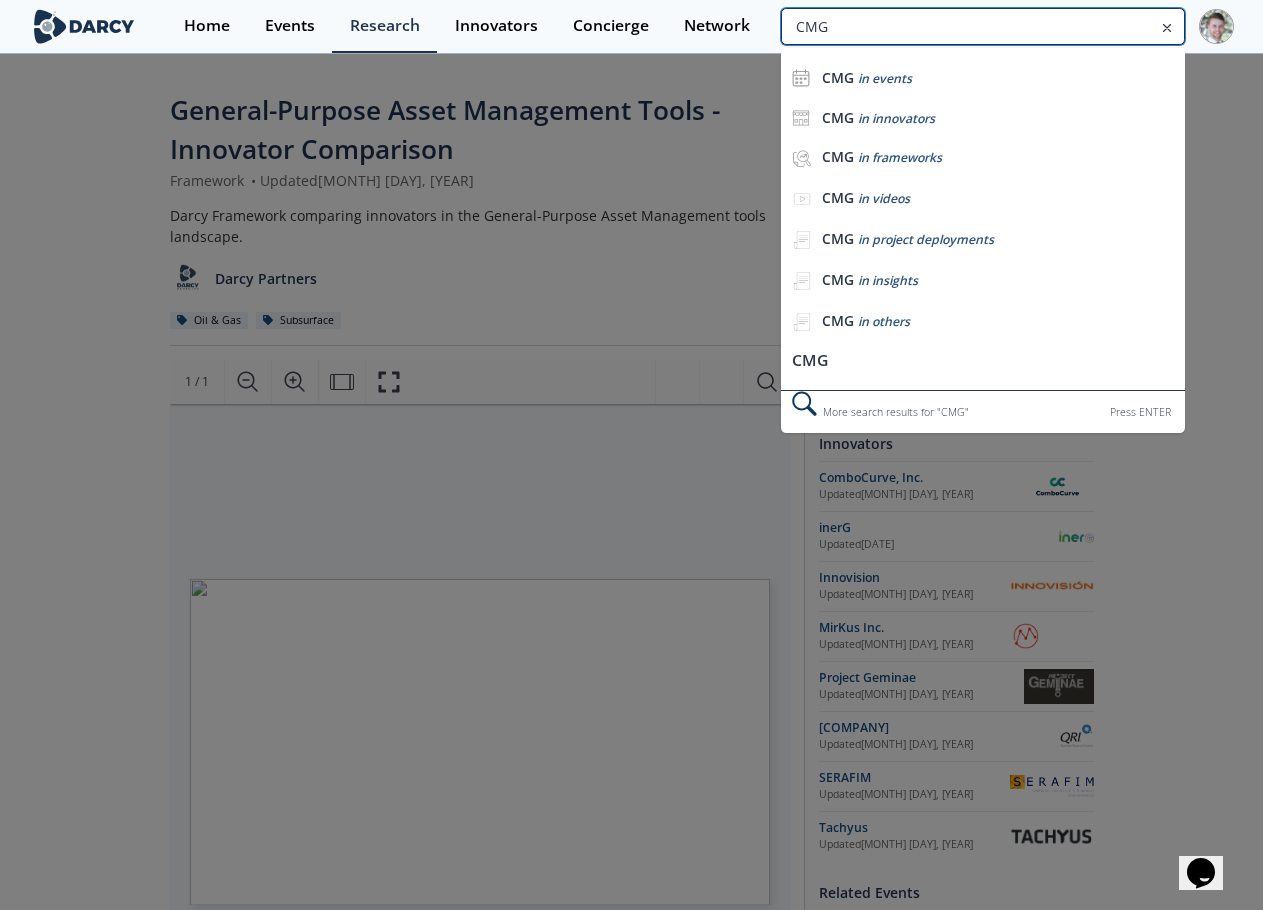 type on "CMG" 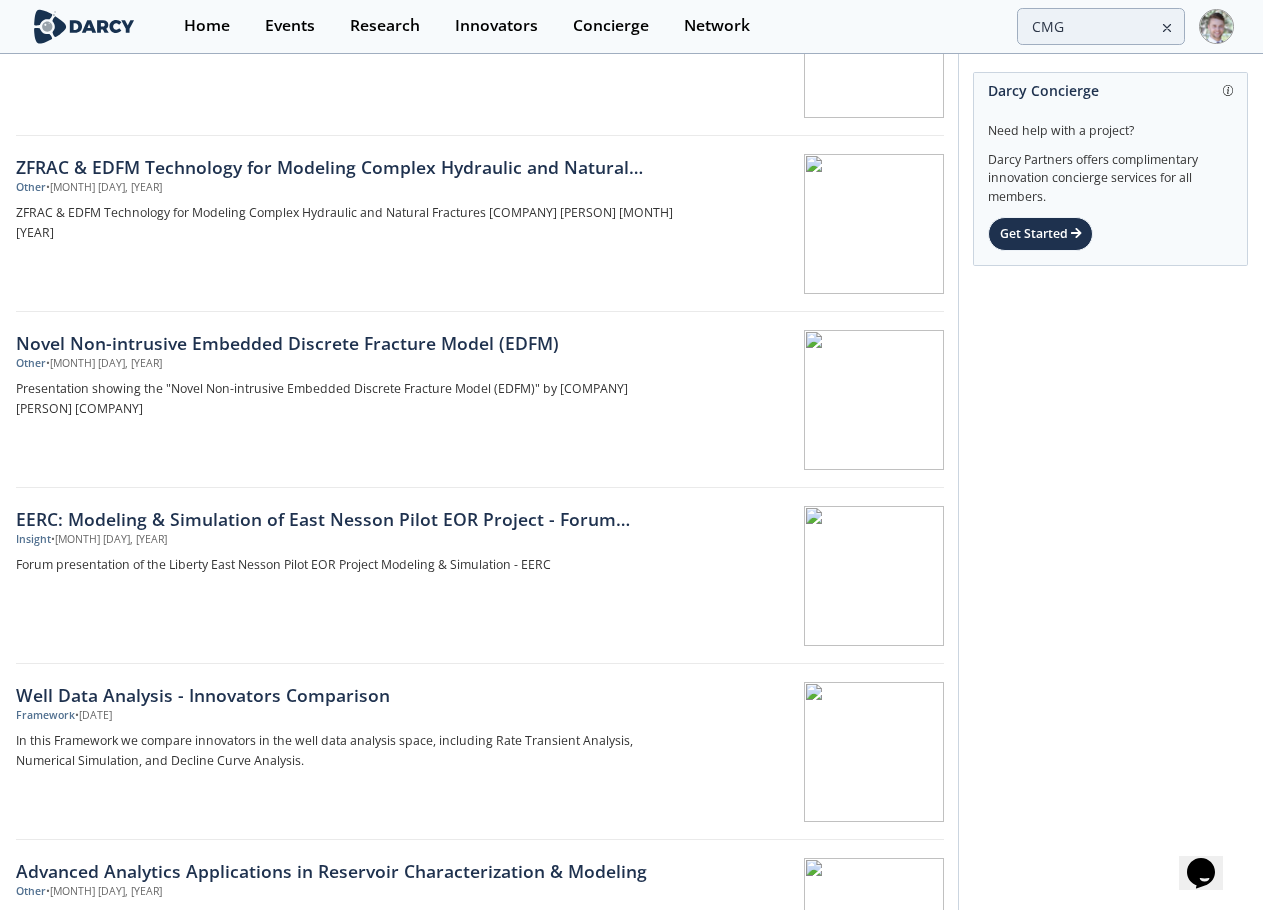 scroll, scrollTop: 0, scrollLeft: 0, axis: both 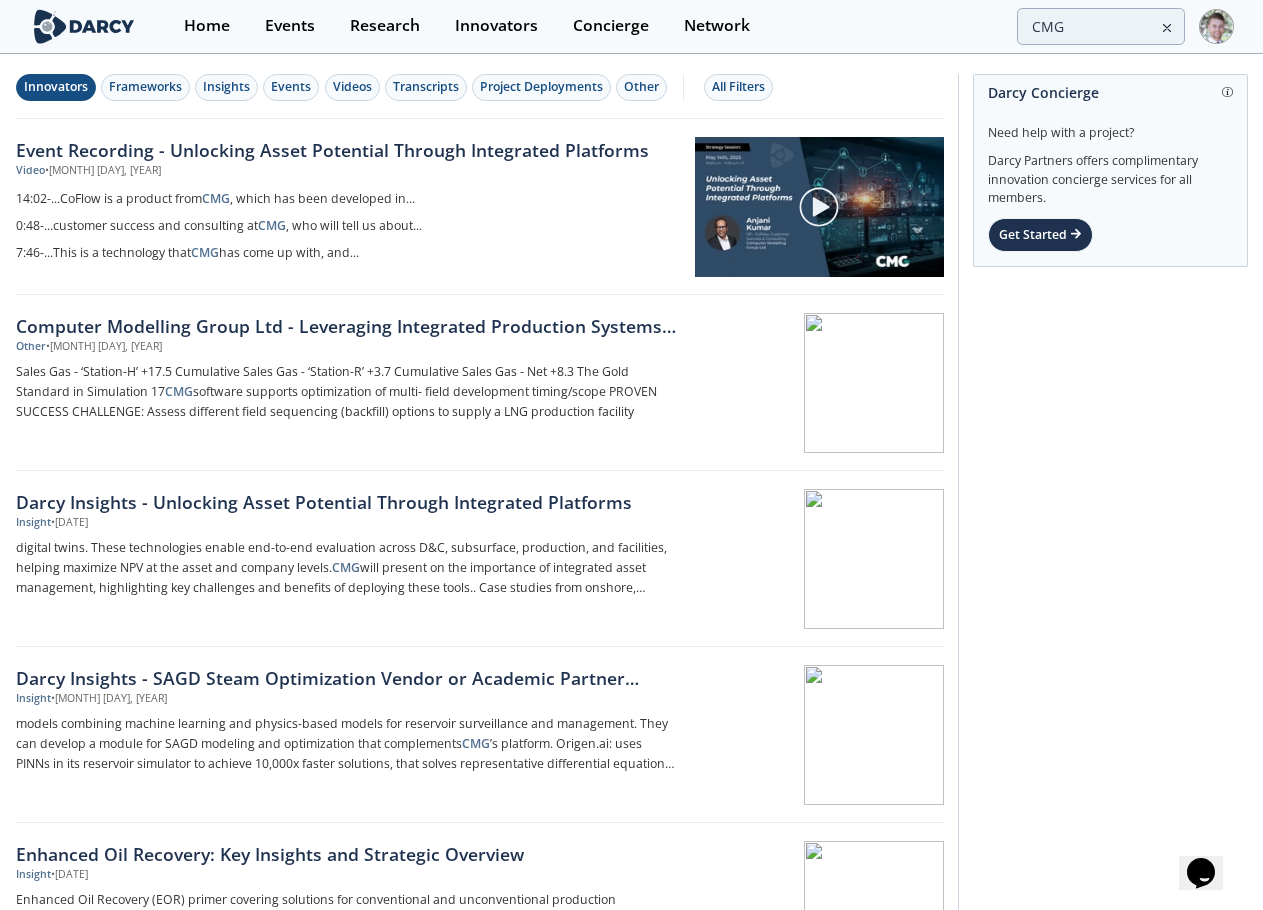 click on "Innovators" at bounding box center (56, 87) 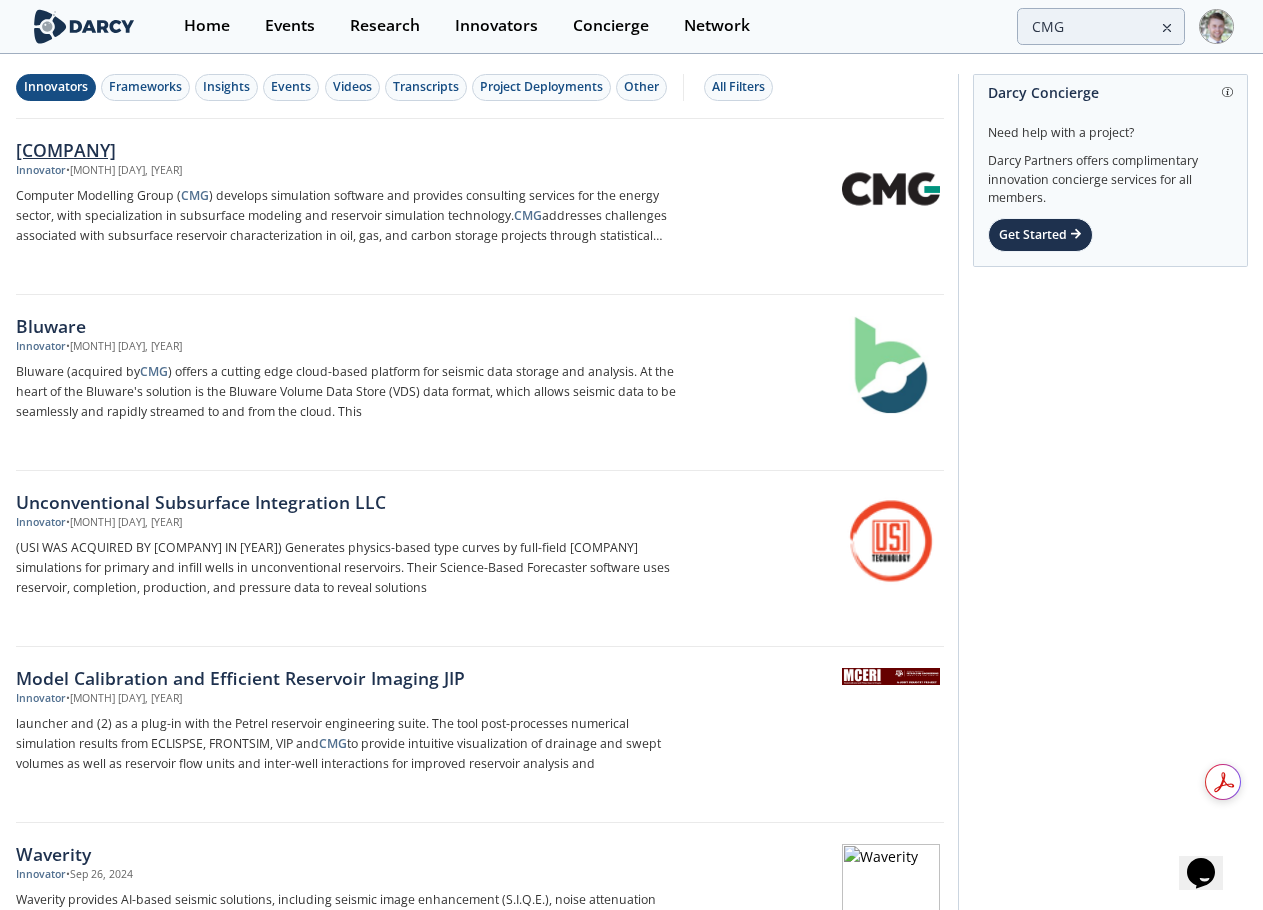 click on "Computer Modelling Group Ltd" at bounding box center [347, 150] 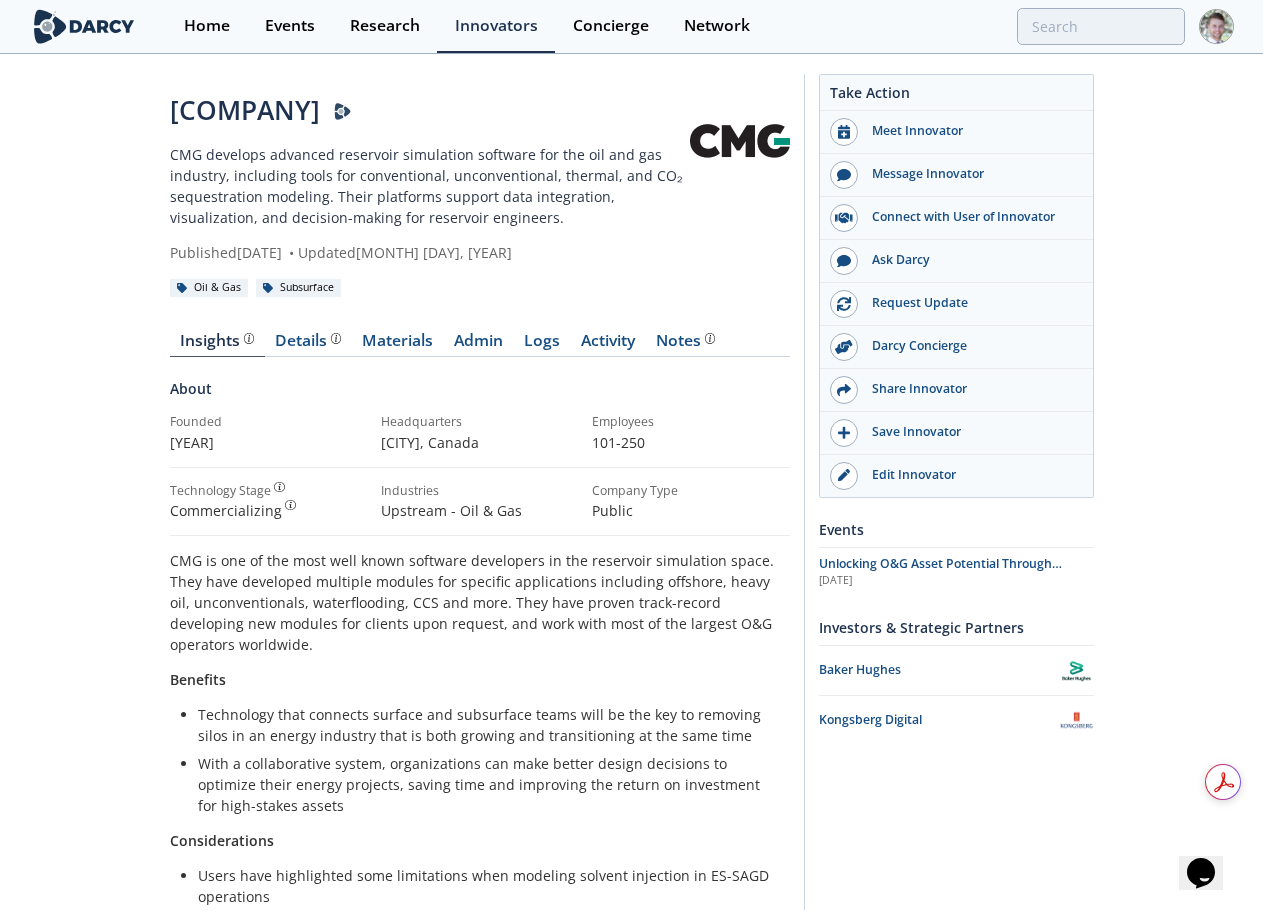 drag, startPoint x: 165, startPoint y: 112, endPoint x: 561, endPoint y: 104, distance: 396.0808 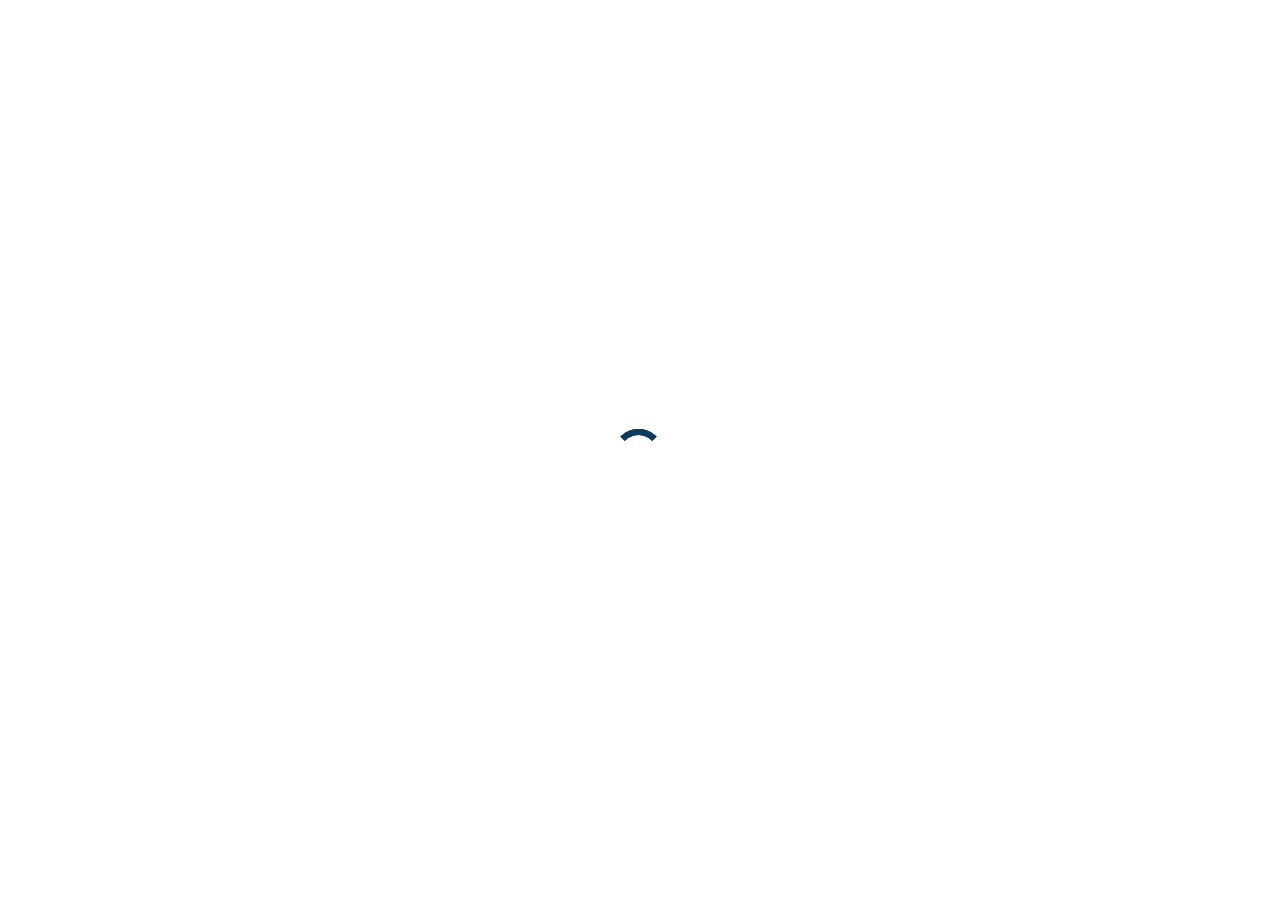 scroll, scrollTop: 0, scrollLeft: 0, axis: both 